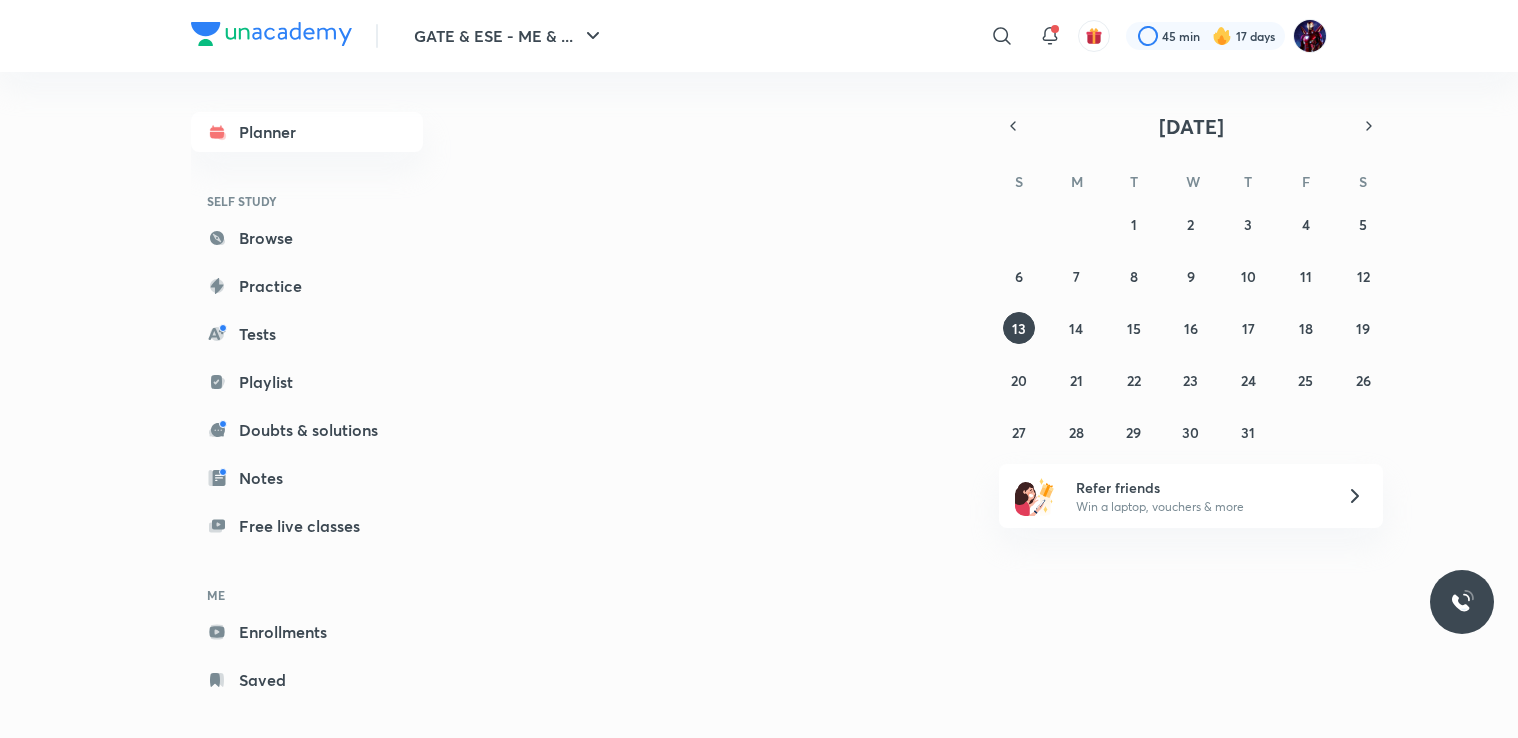 scroll, scrollTop: 0, scrollLeft: 0, axis: both 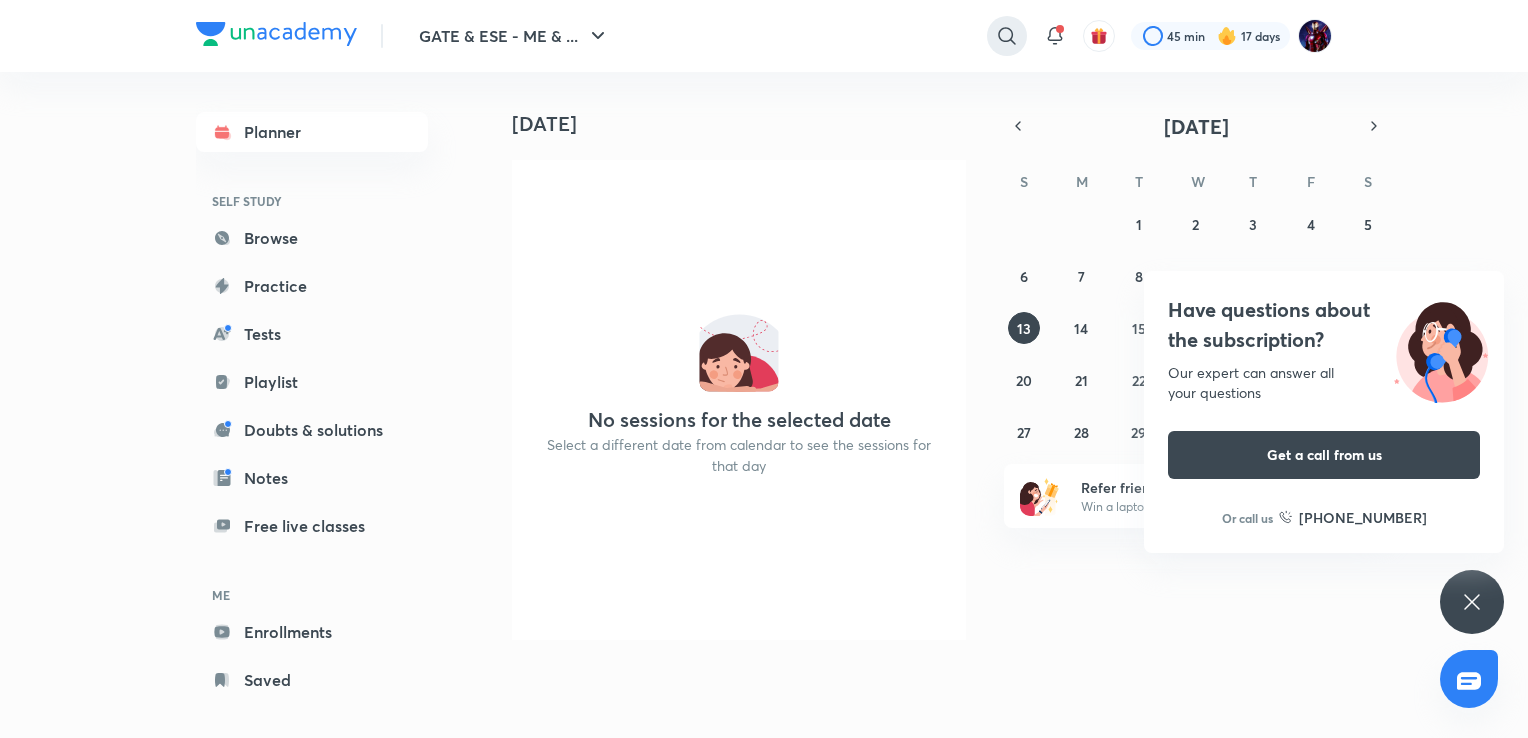 click 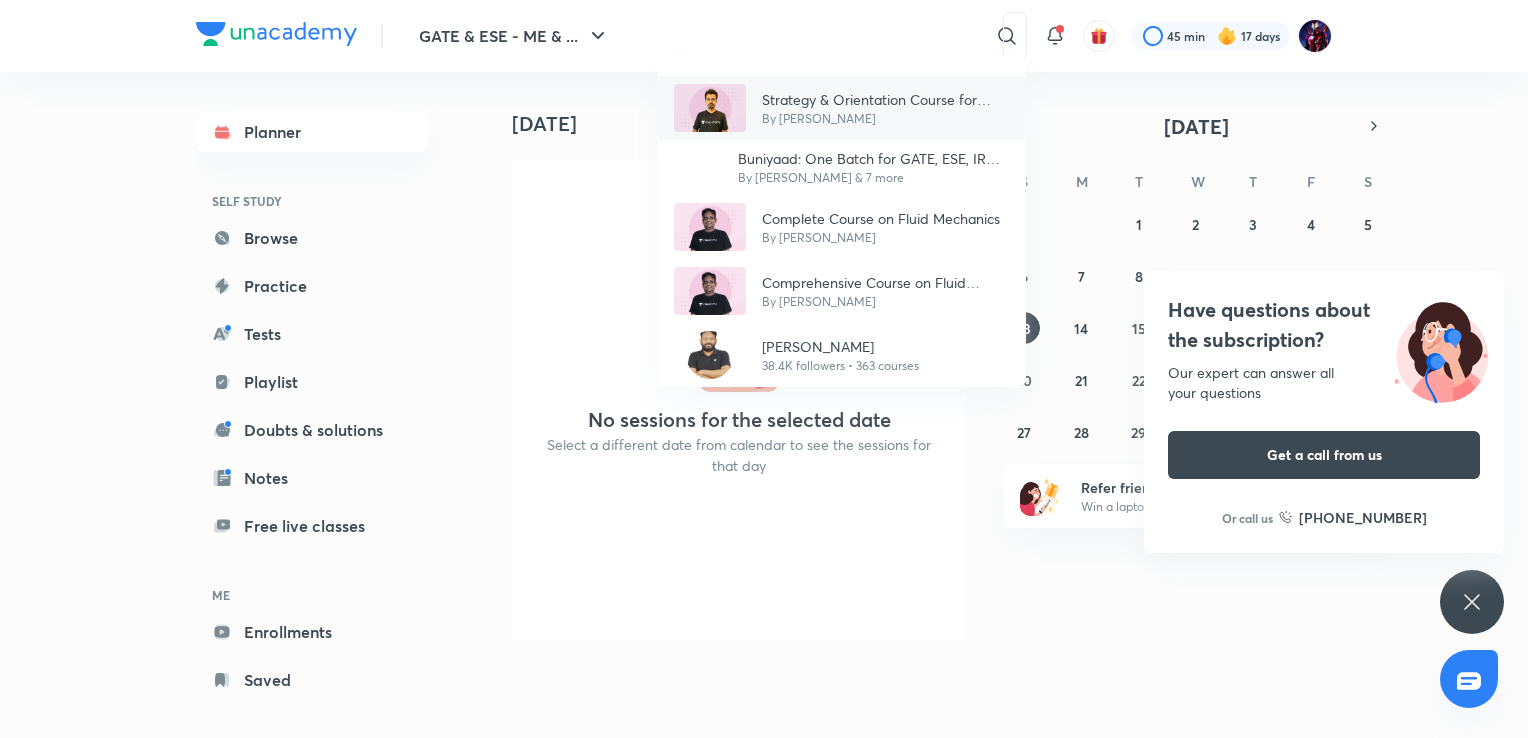 click on "Strategy & Orientation Course for GATE 2025" at bounding box center [886, 99] 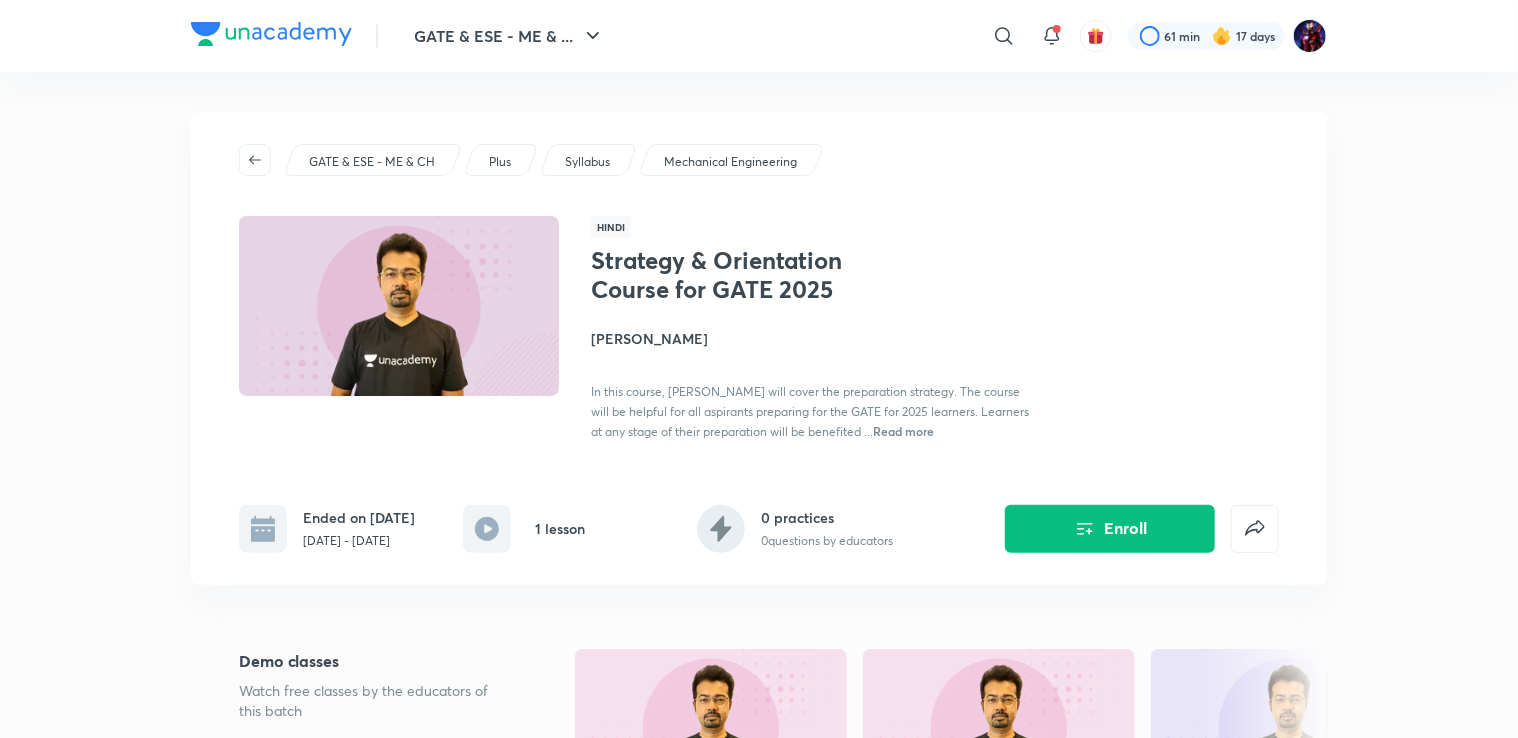 click on "[PERSON_NAME]" at bounding box center (815, 338) 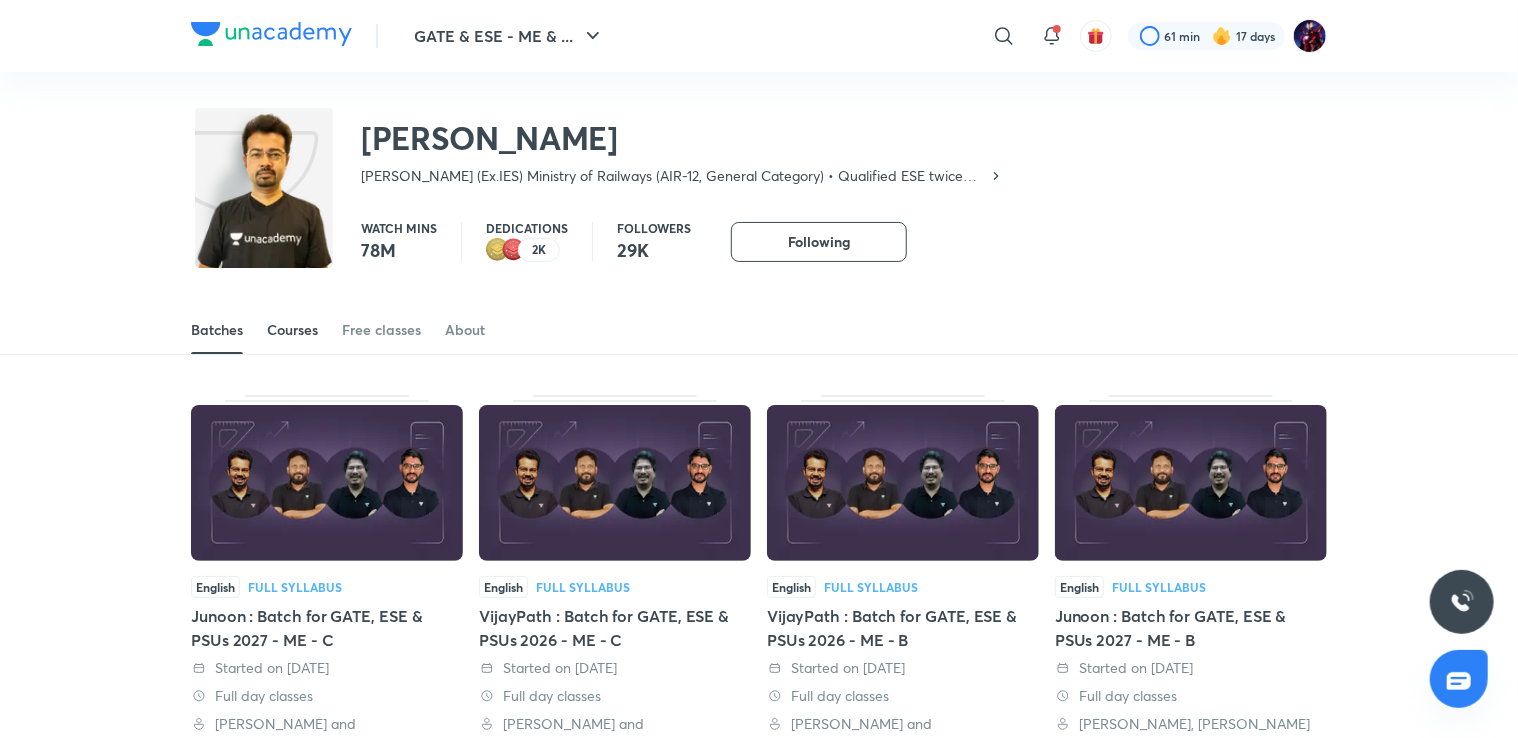 click on "Courses" at bounding box center (292, 330) 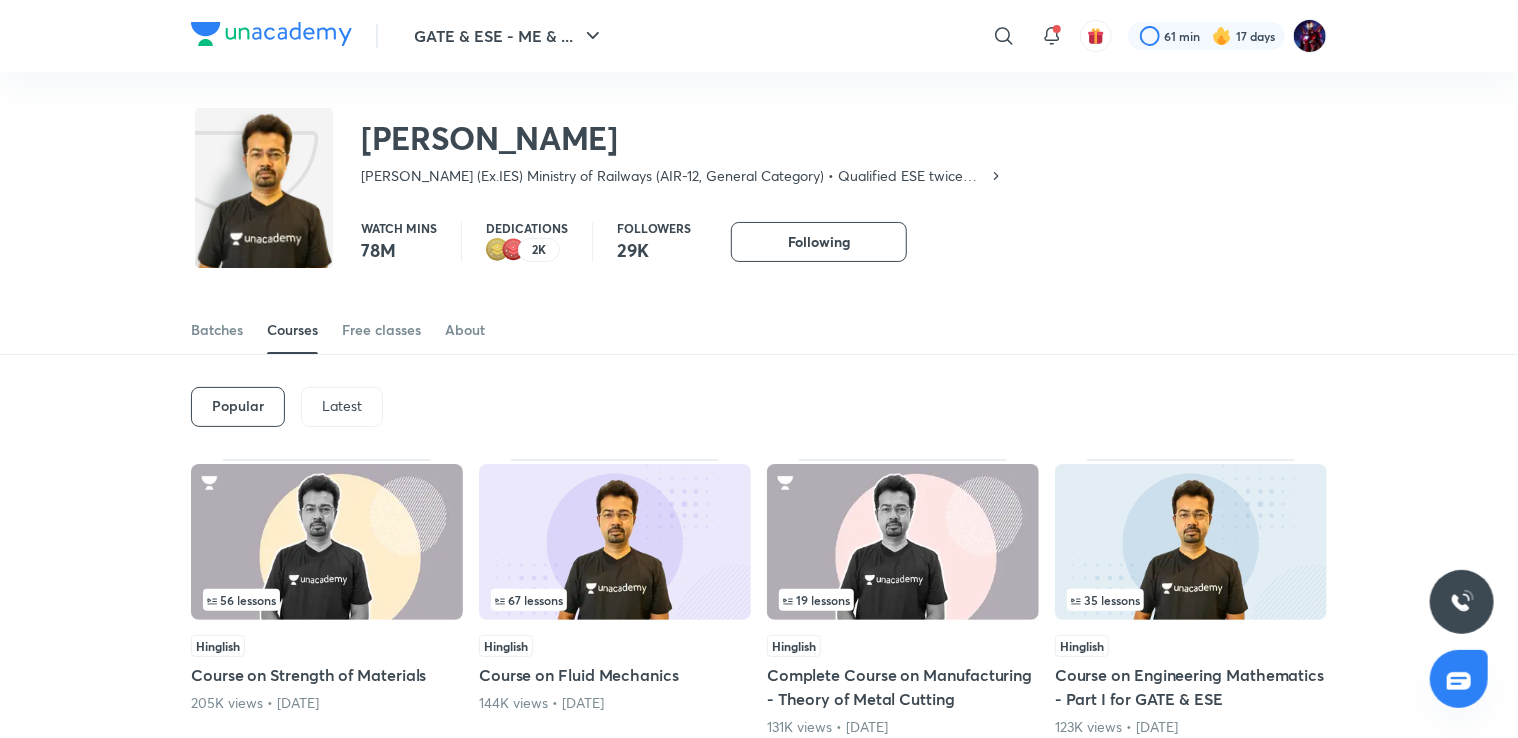 click on "Latest" at bounding box center [342, 406] 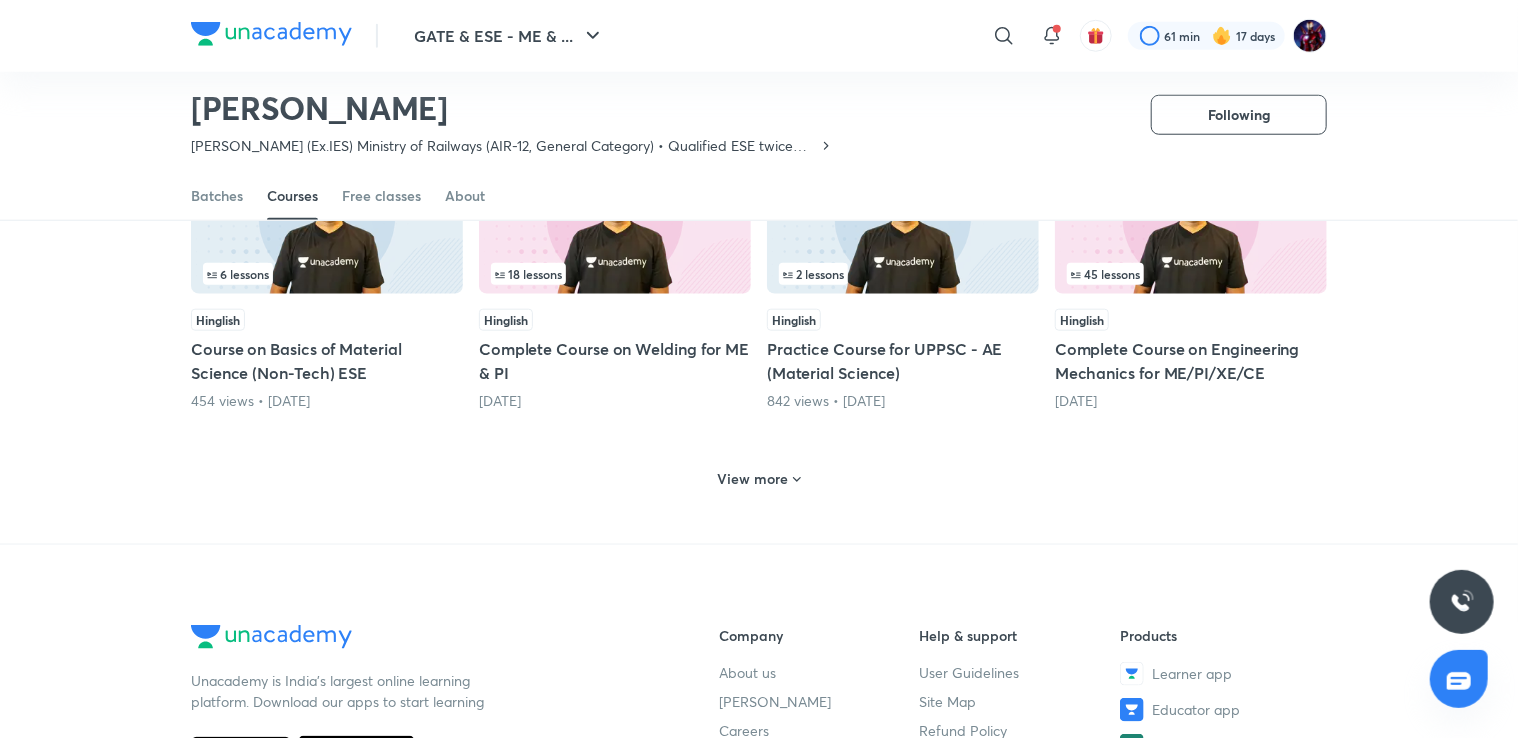 scroll, scrollTop: 908, scrollLeft: 0, axis: vertical 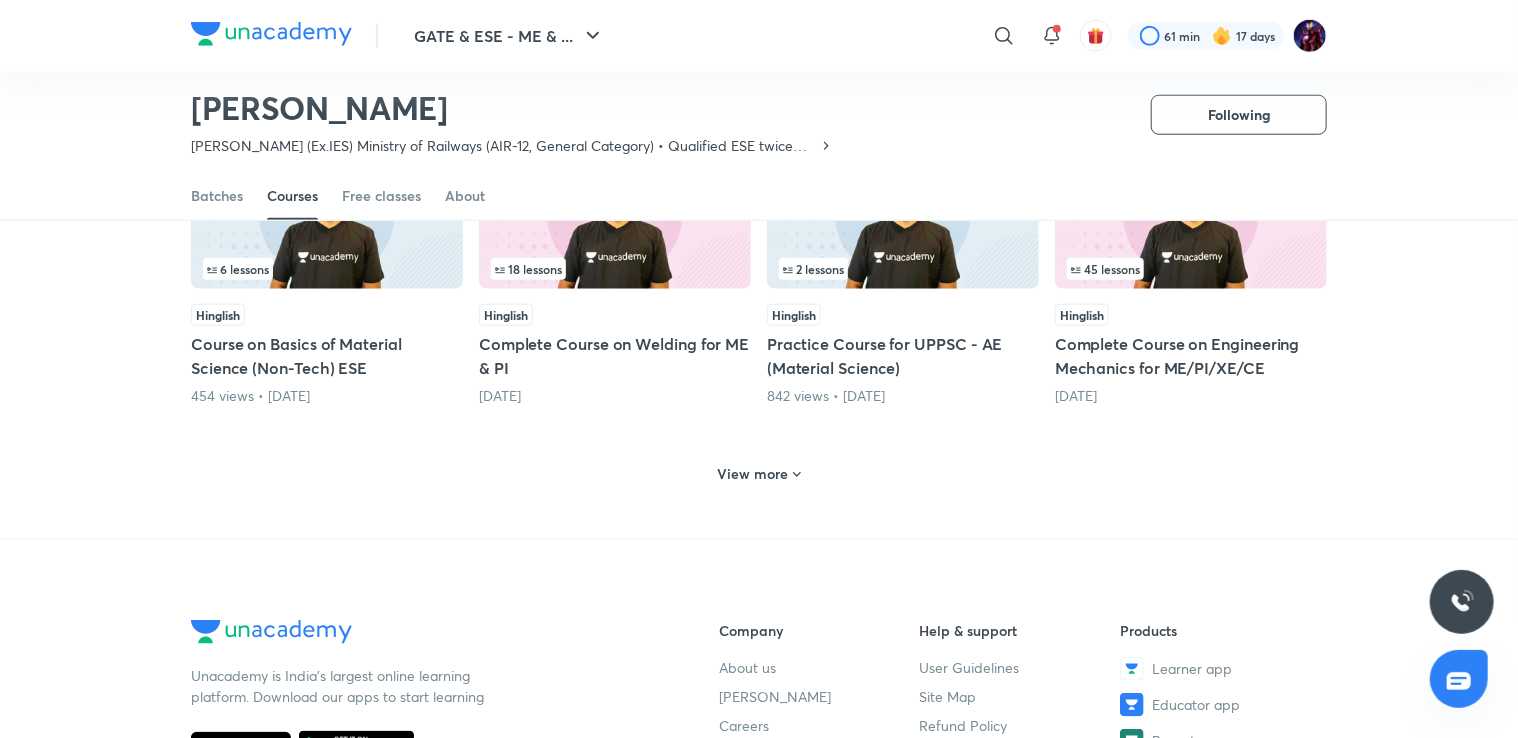 click on "View more" at bounding box center (753, 474) 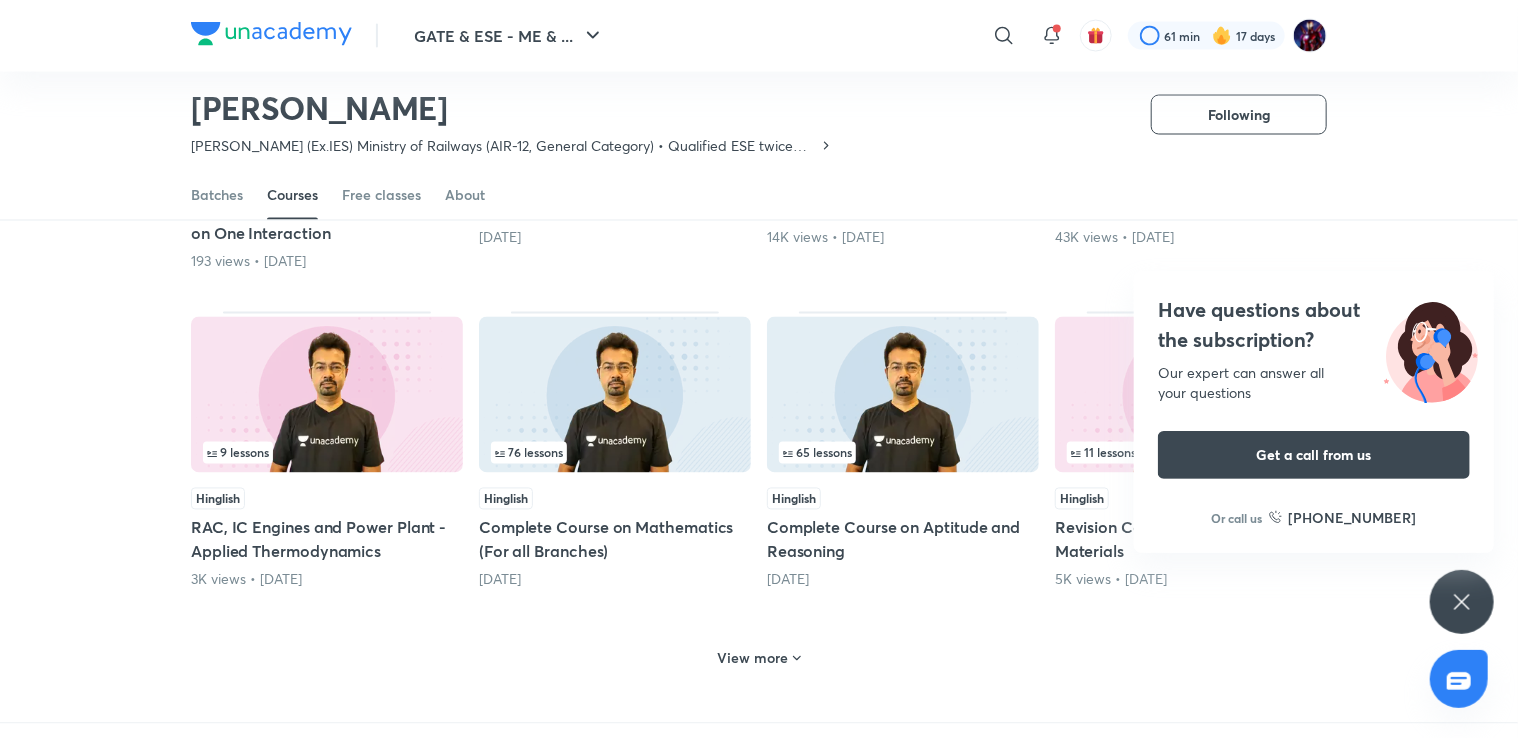 scroll, scrollTop: 1729, scrollLeft: 0, axis: vertical 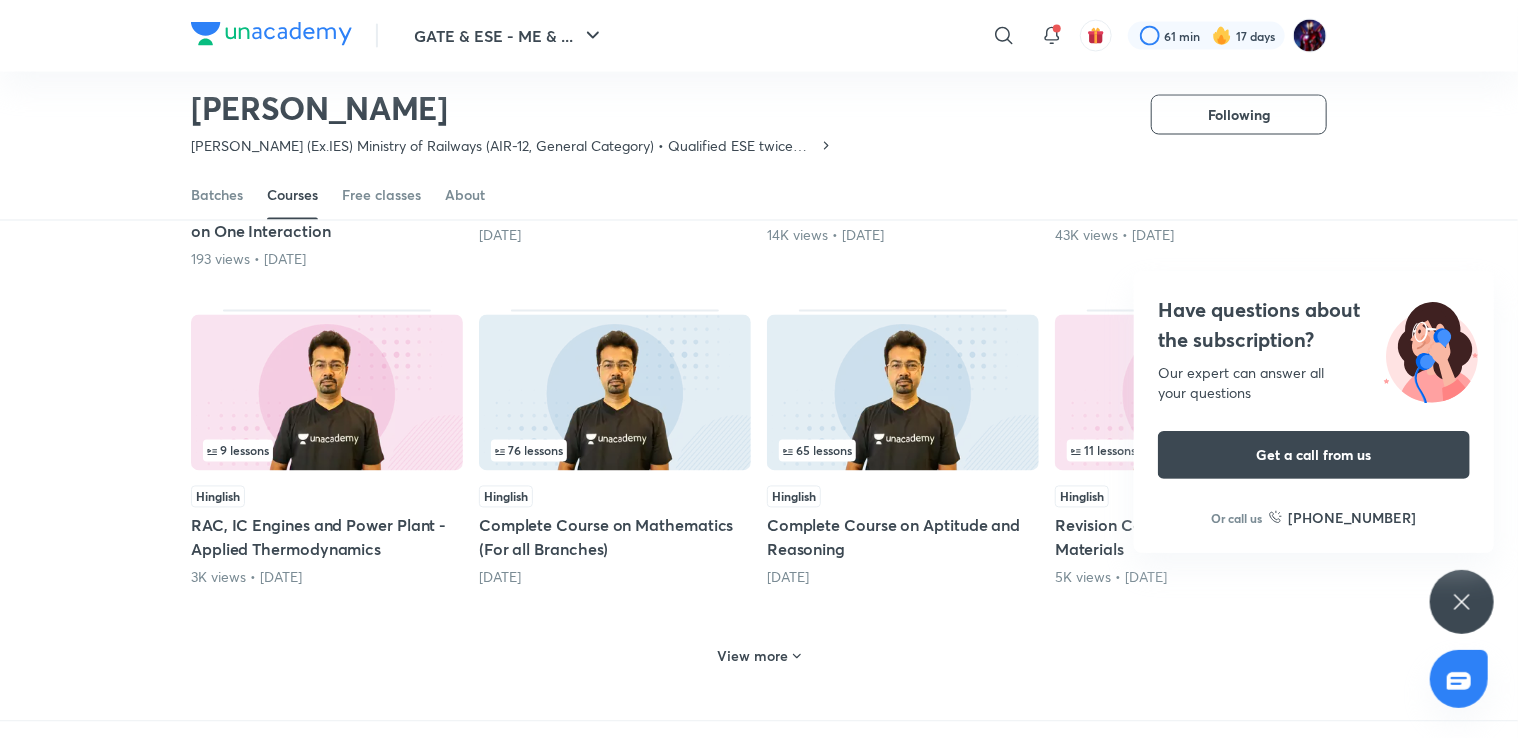click 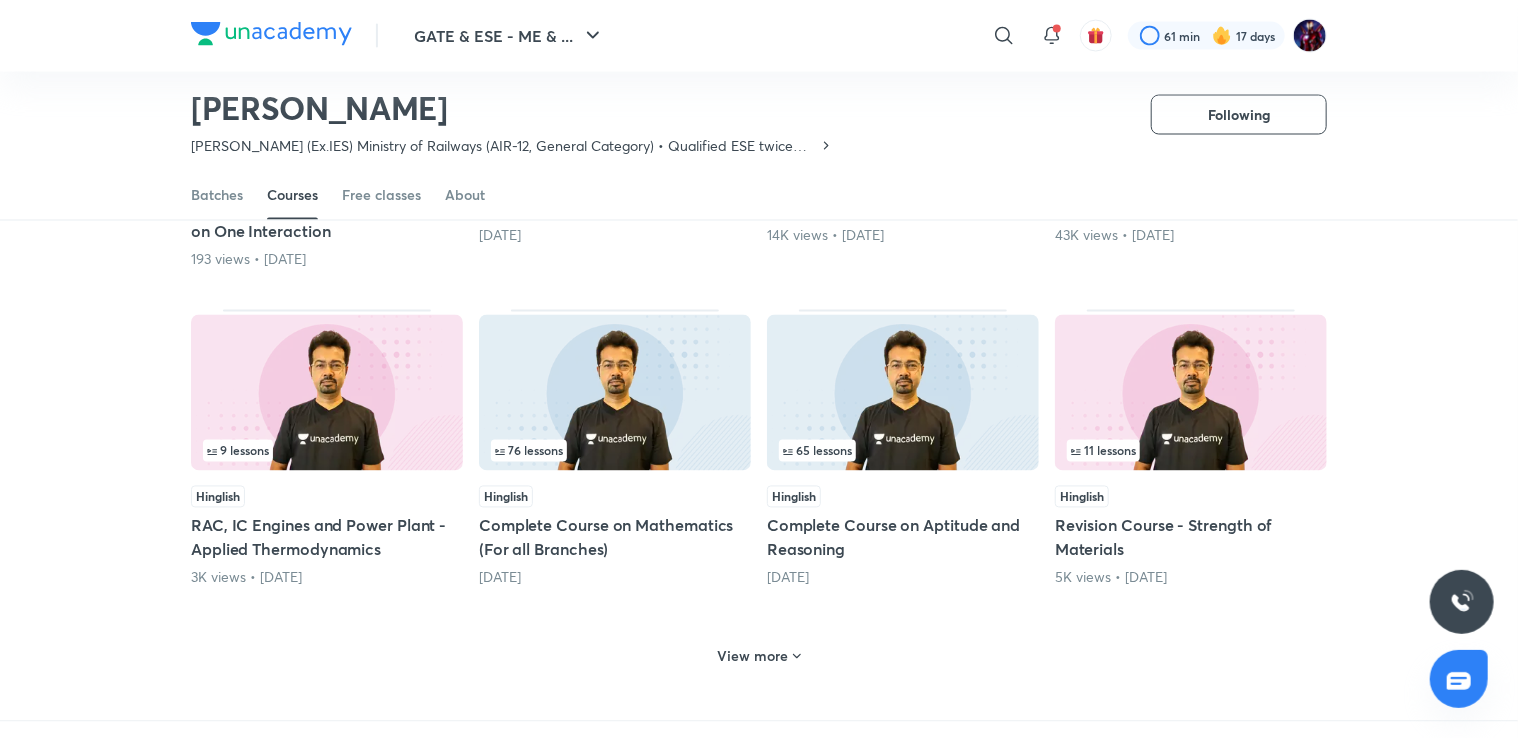 scroll, scrollTop: 1857, scrollLeft: 0, axis: vertical 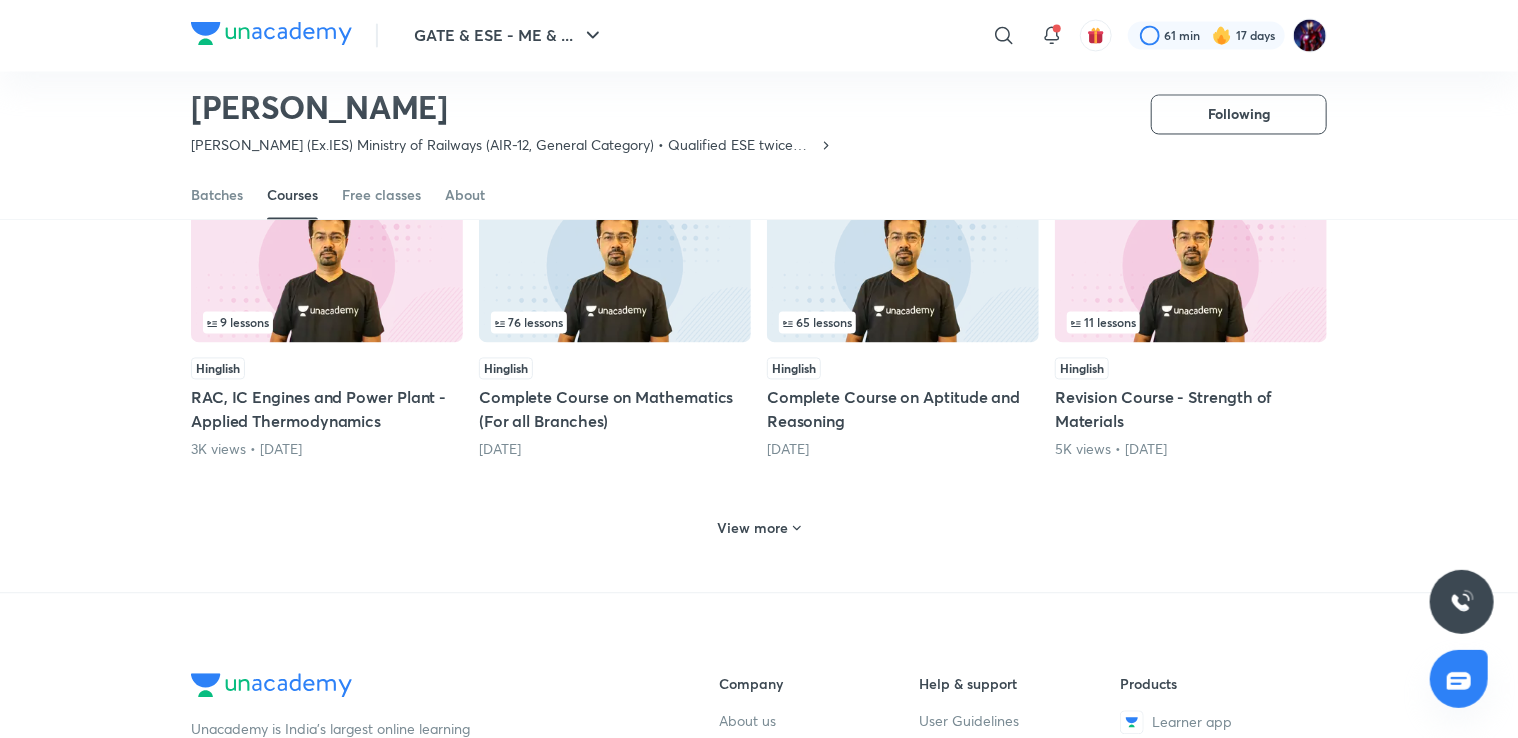 click on "View more" at bounding box center (759, 528) 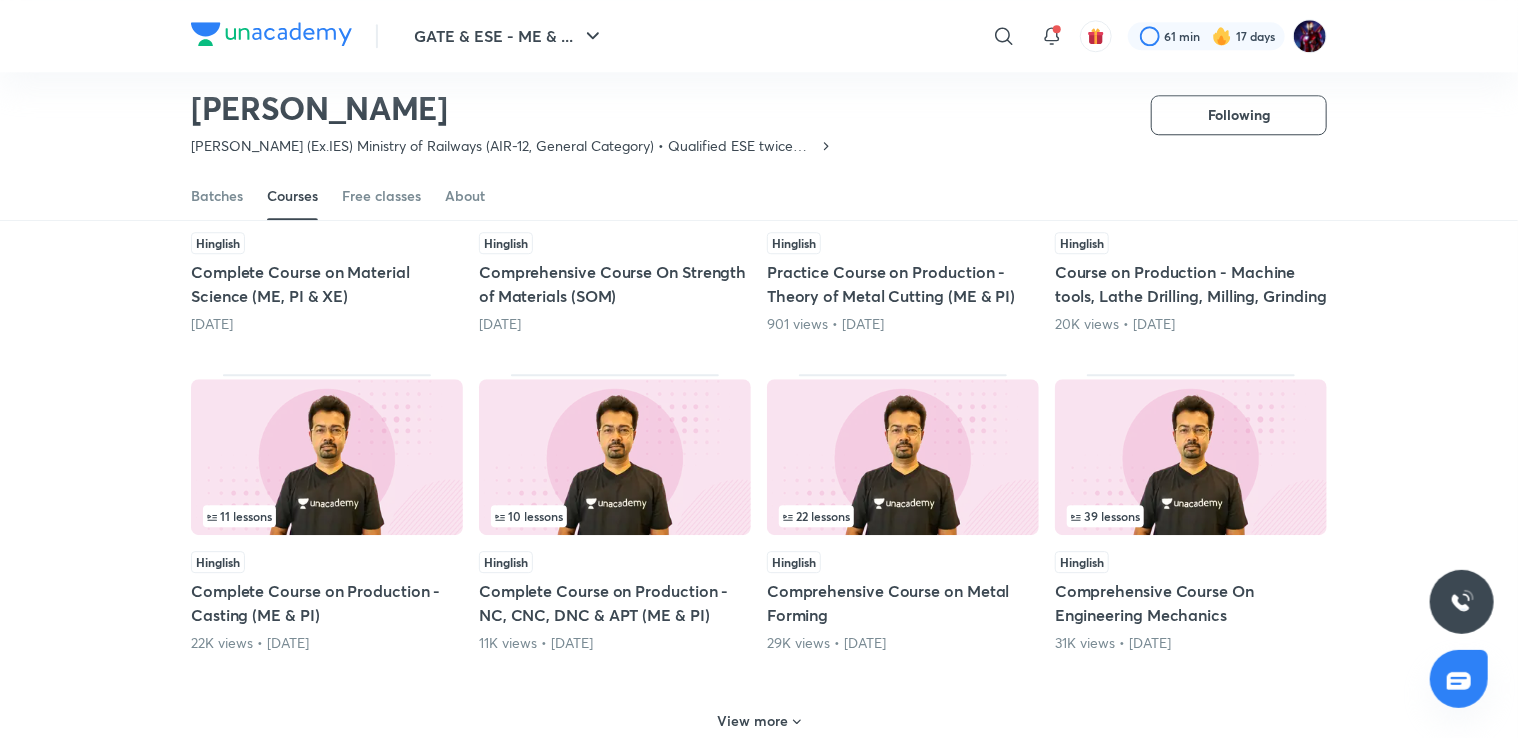 scroll, scrollTop: 2800, scrollLeft: 0, axis: vertical 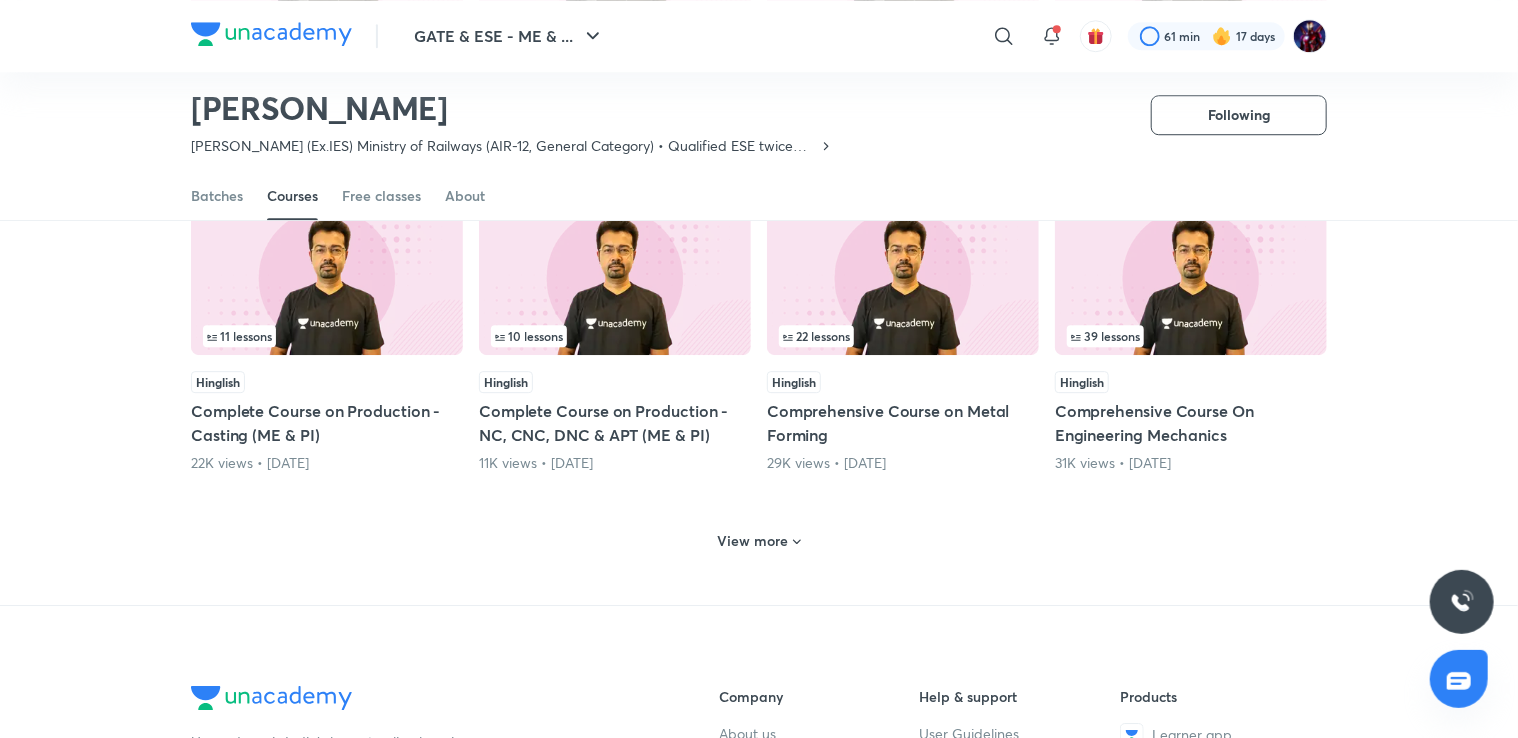 click on "View more" at bounding box center (753, 541) 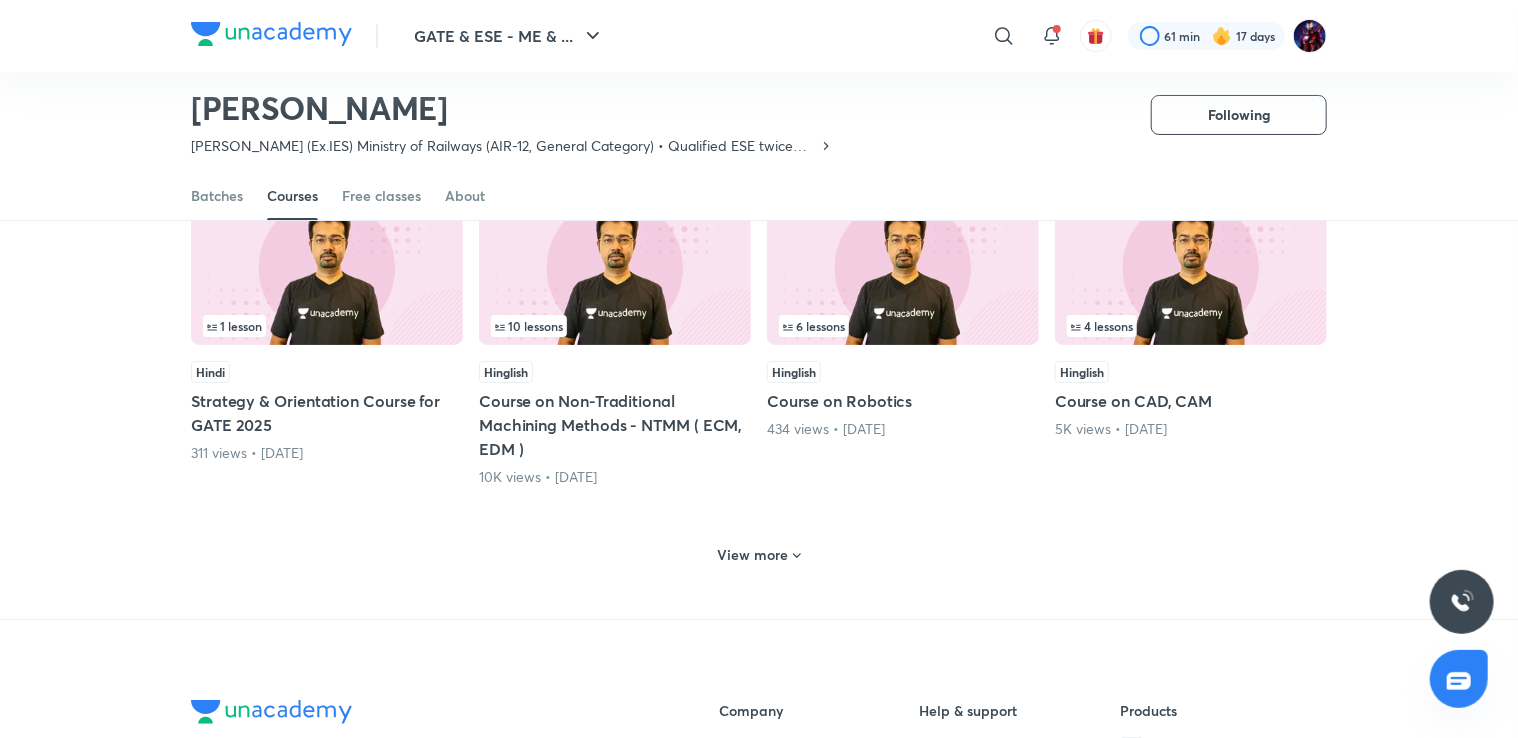 scroll, scrollTop: 3796, scrollLeft: 0, axis: vertical 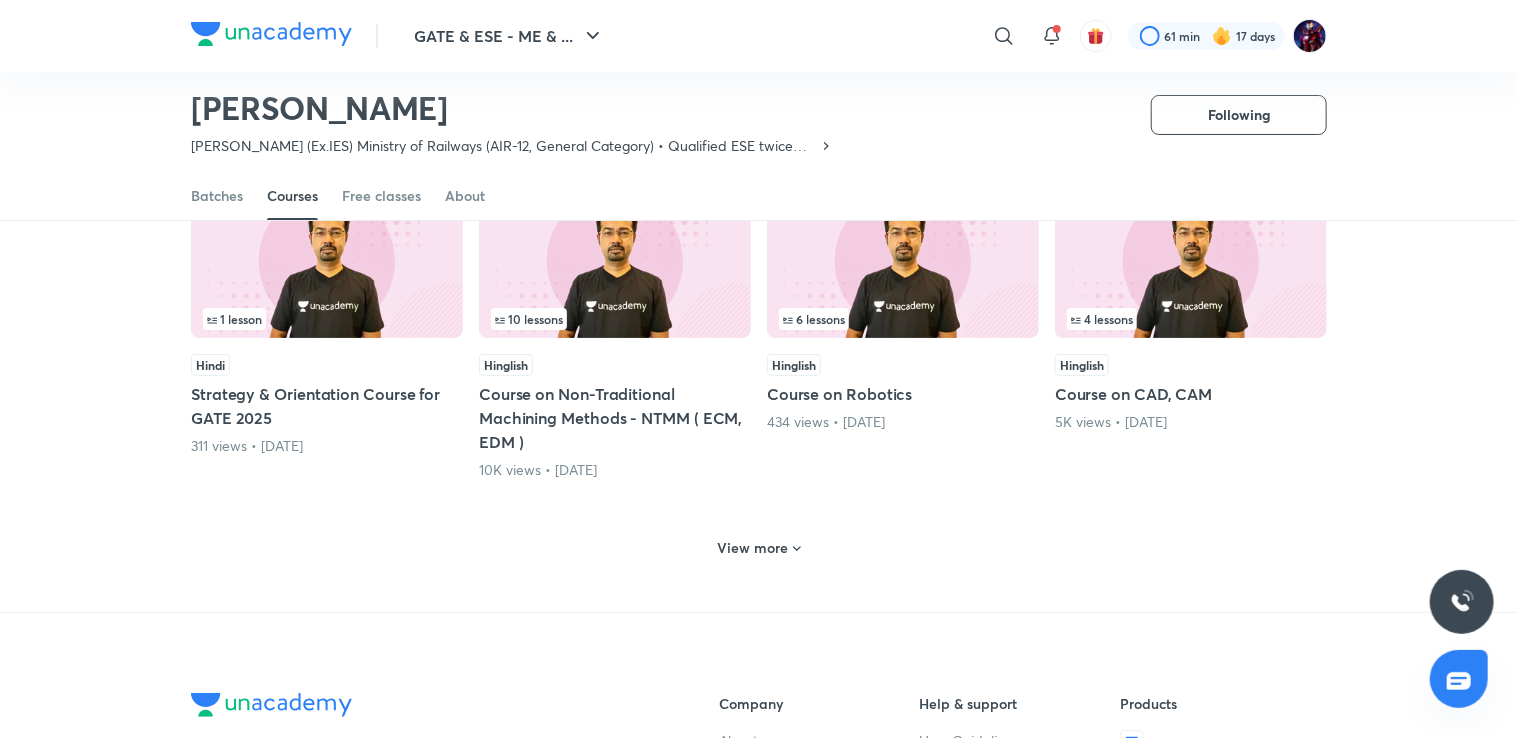 click on "View more" at bounding box center (753, 548) 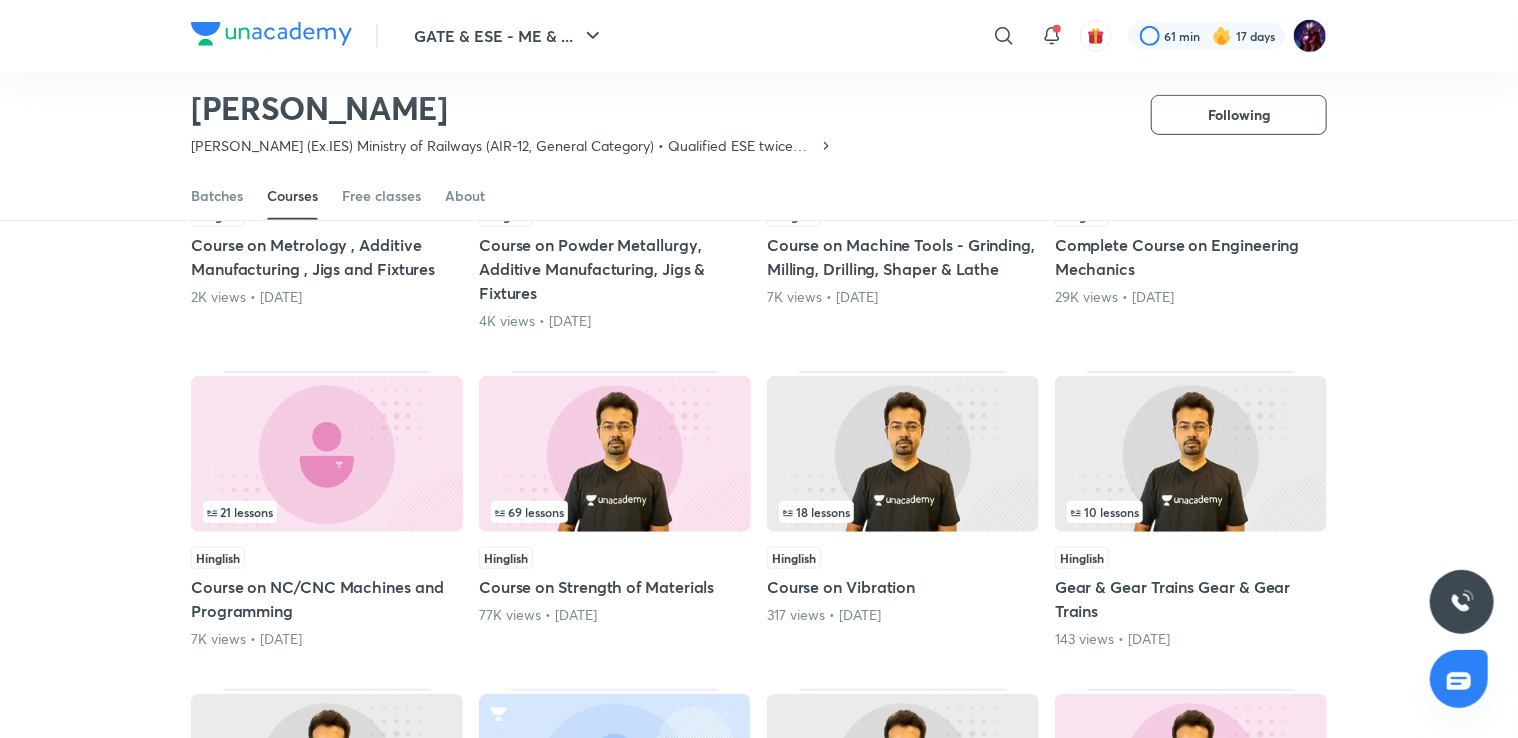 scroll, scrollTop: 4289, scrollLeft: 0, axis: vertical 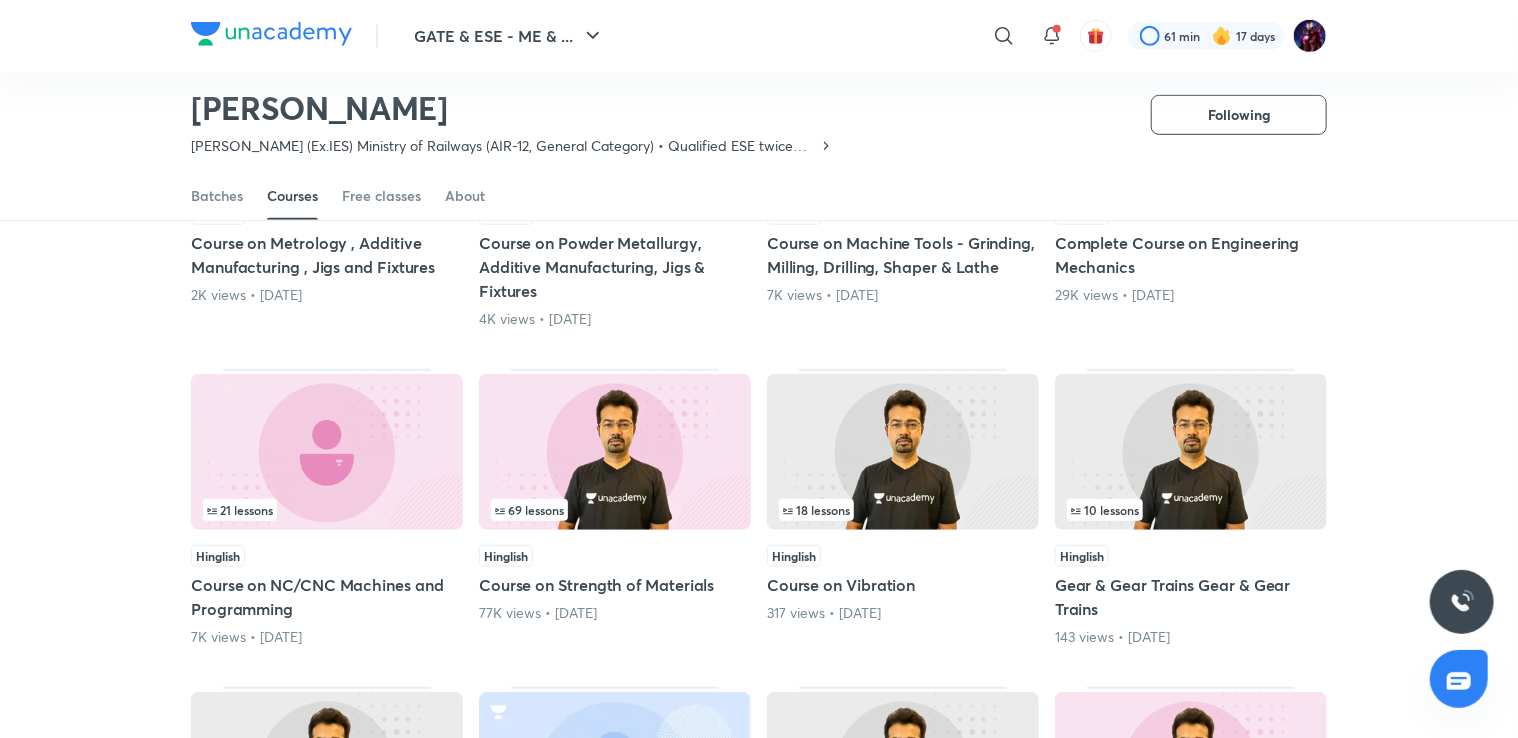 click at bounding box center [615, 452] 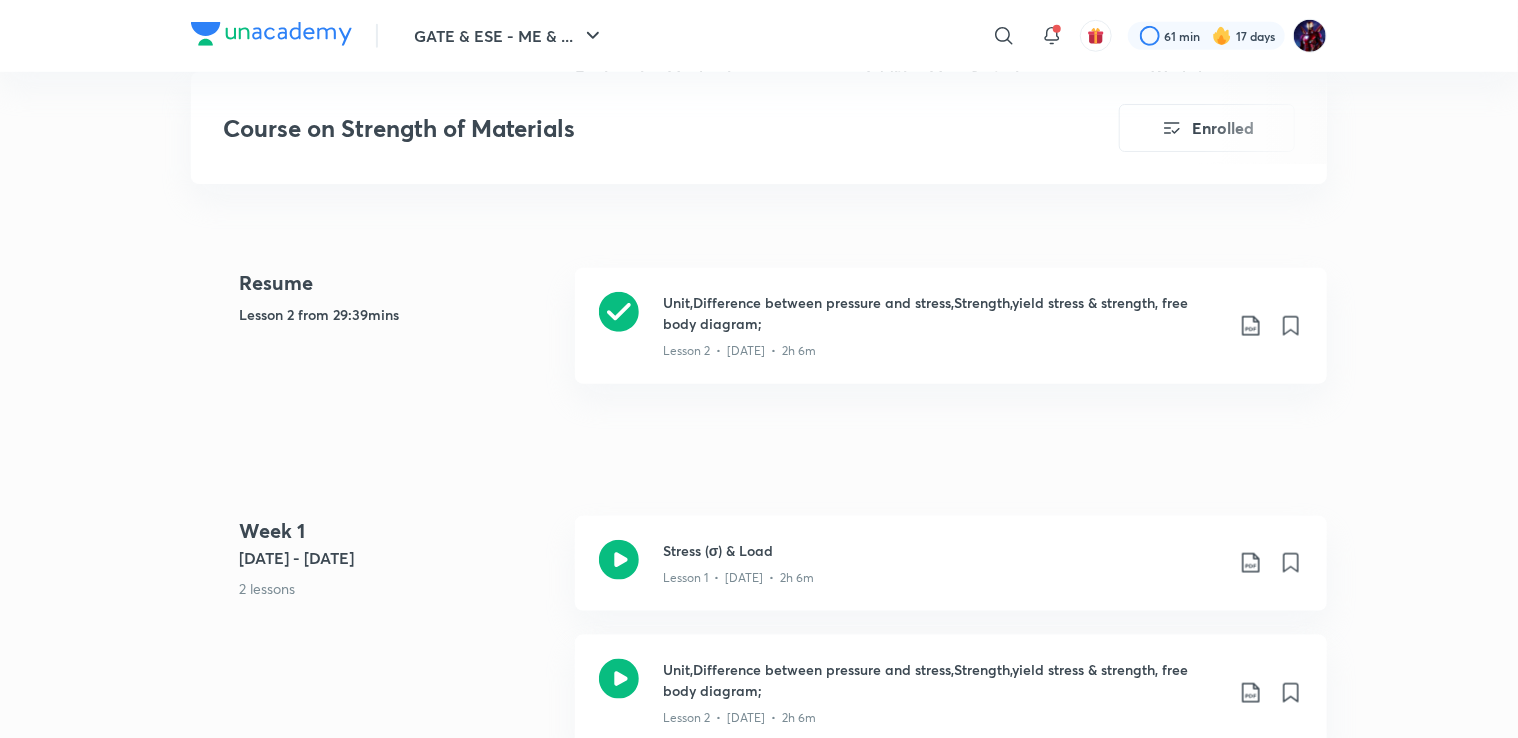 scroll, scrollTop: 882, scrollLeft: 0, axis: vertical 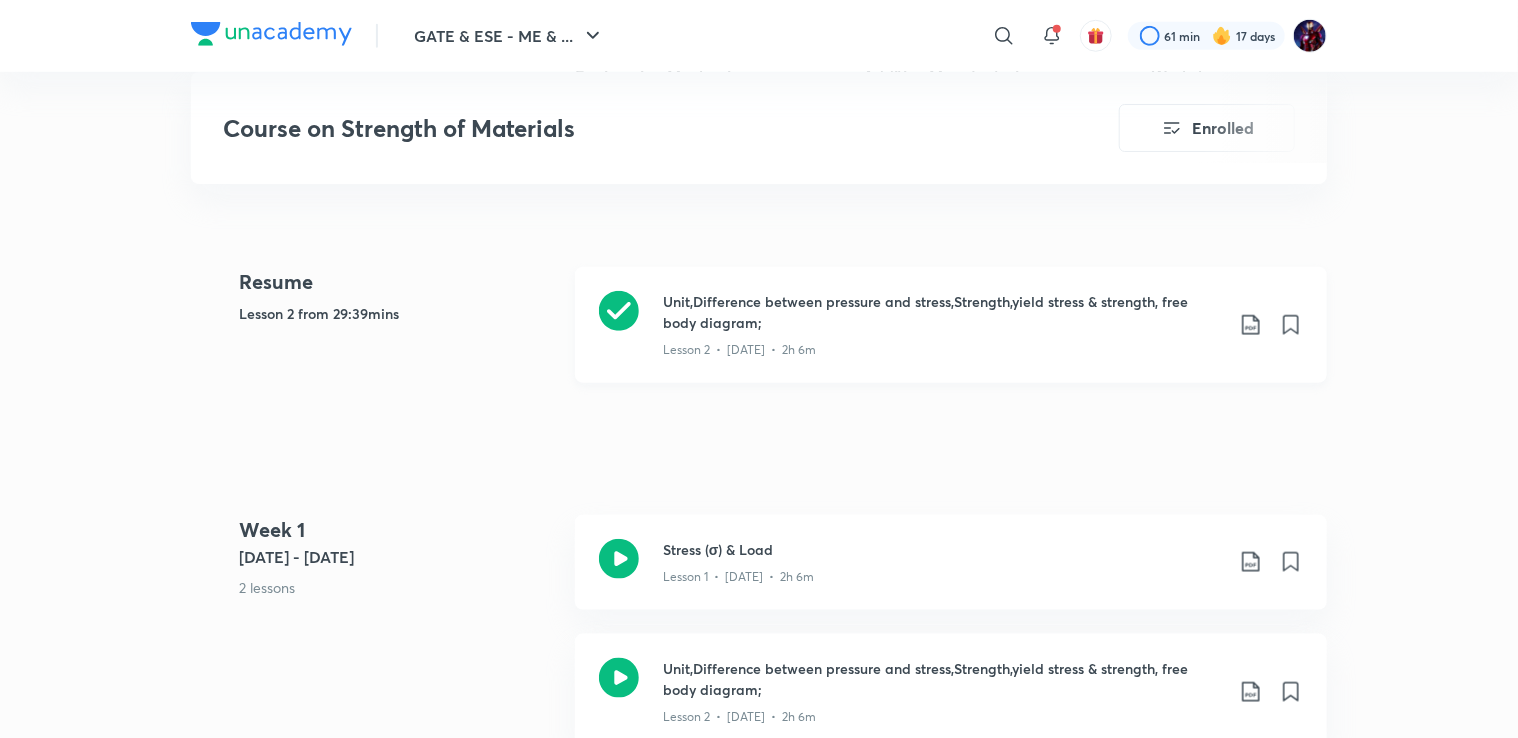click on "Unit,Difference between pressure and stress,Strength,yield stress & strength, free body diagram;" at bounding box center [943, 312] 